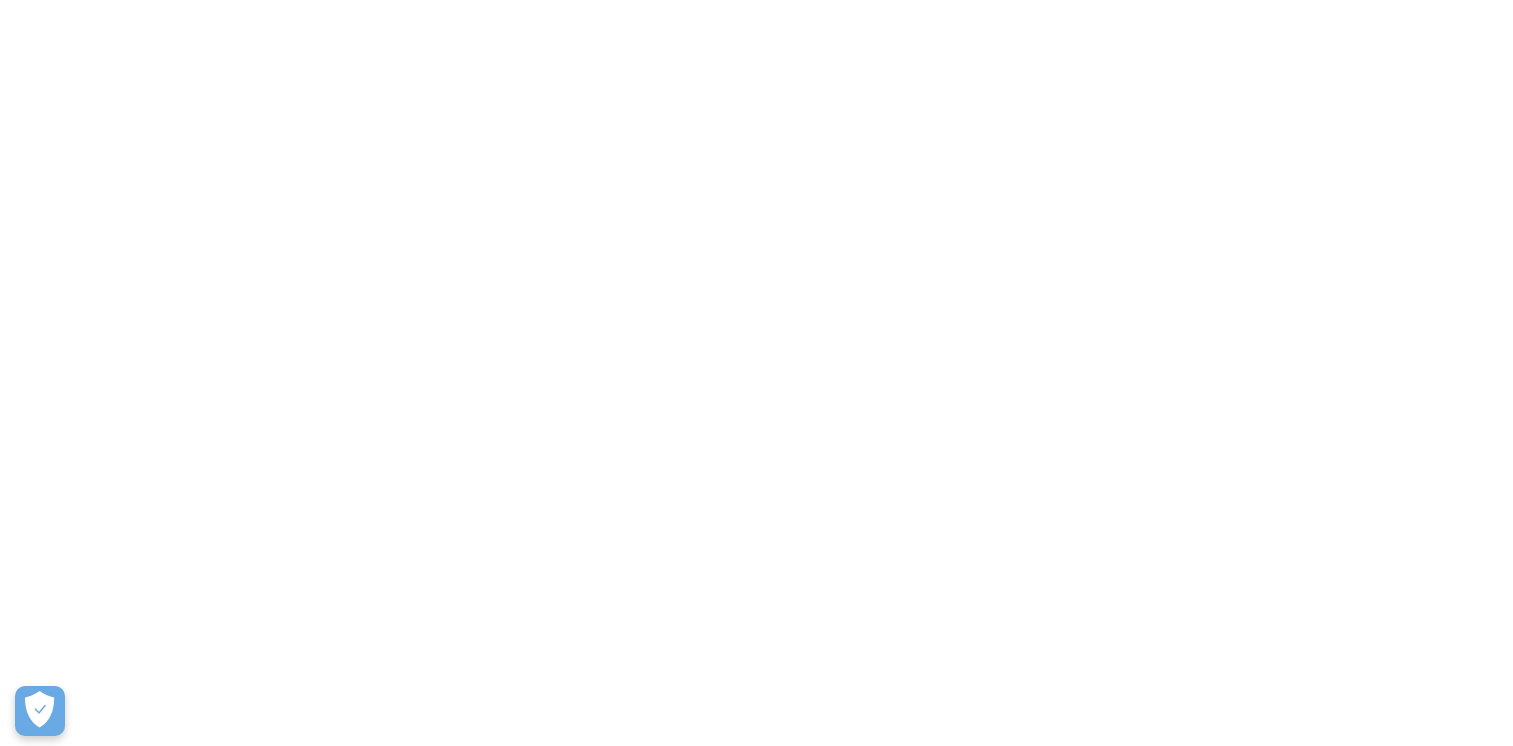 scroll, scrollTop: 0, scrollLeft: 0, axis: both 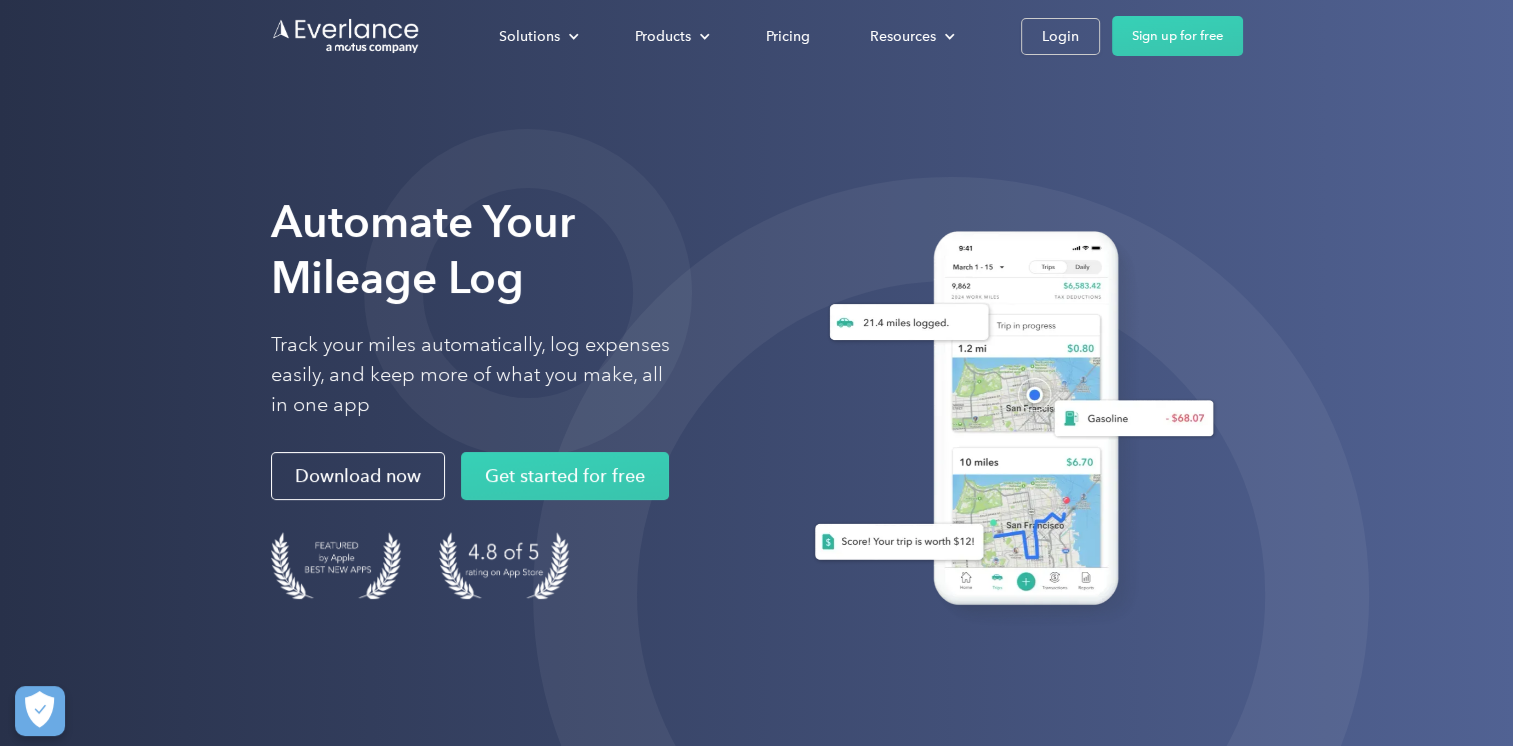 click at bounding box center (1007, 428) 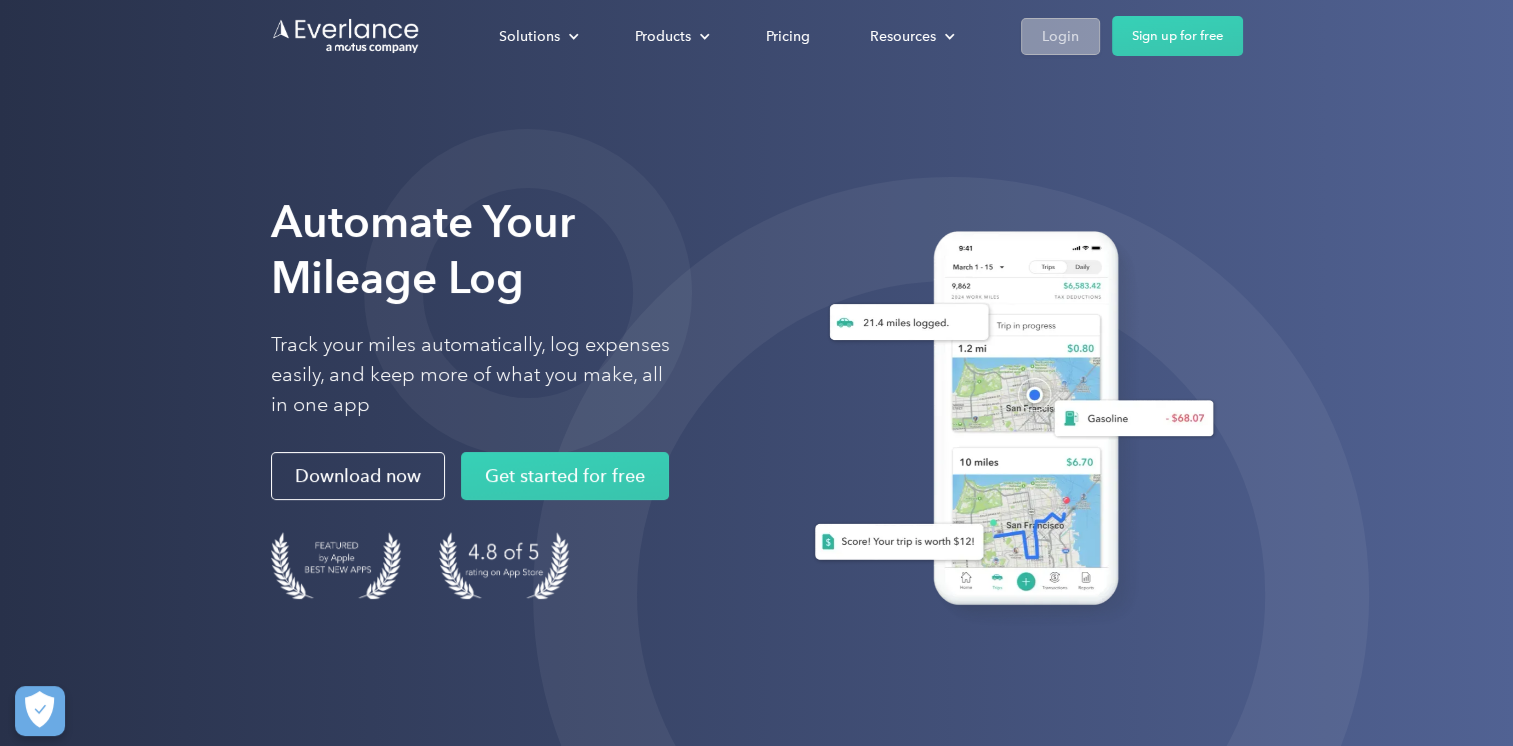 click on "Login" at bounding box center [1060, 36] 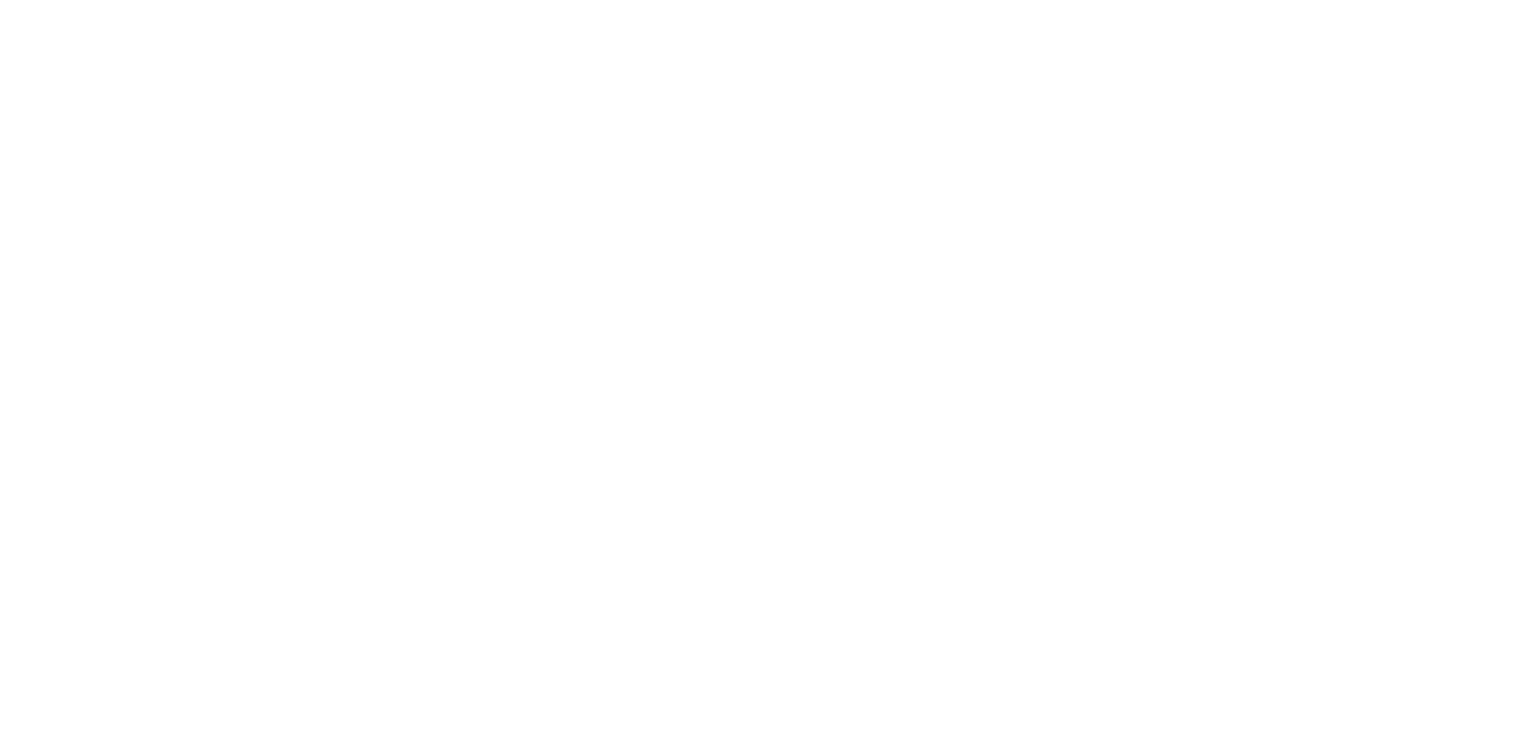 scroll, scrollTop: 0, scrollLeft: 0, axis: both 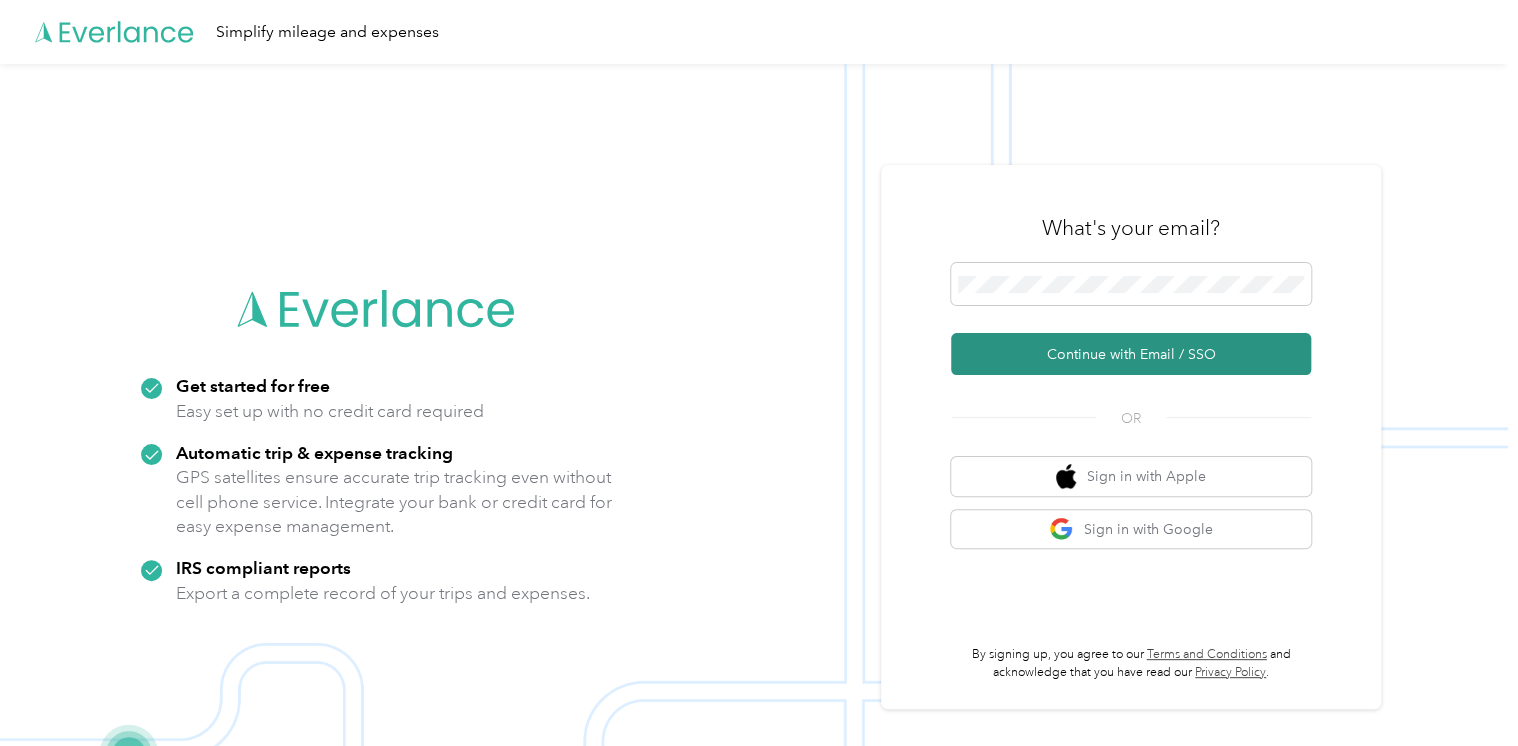 click on "Continue with Email / SSO" at bounding box center [1131, 354] 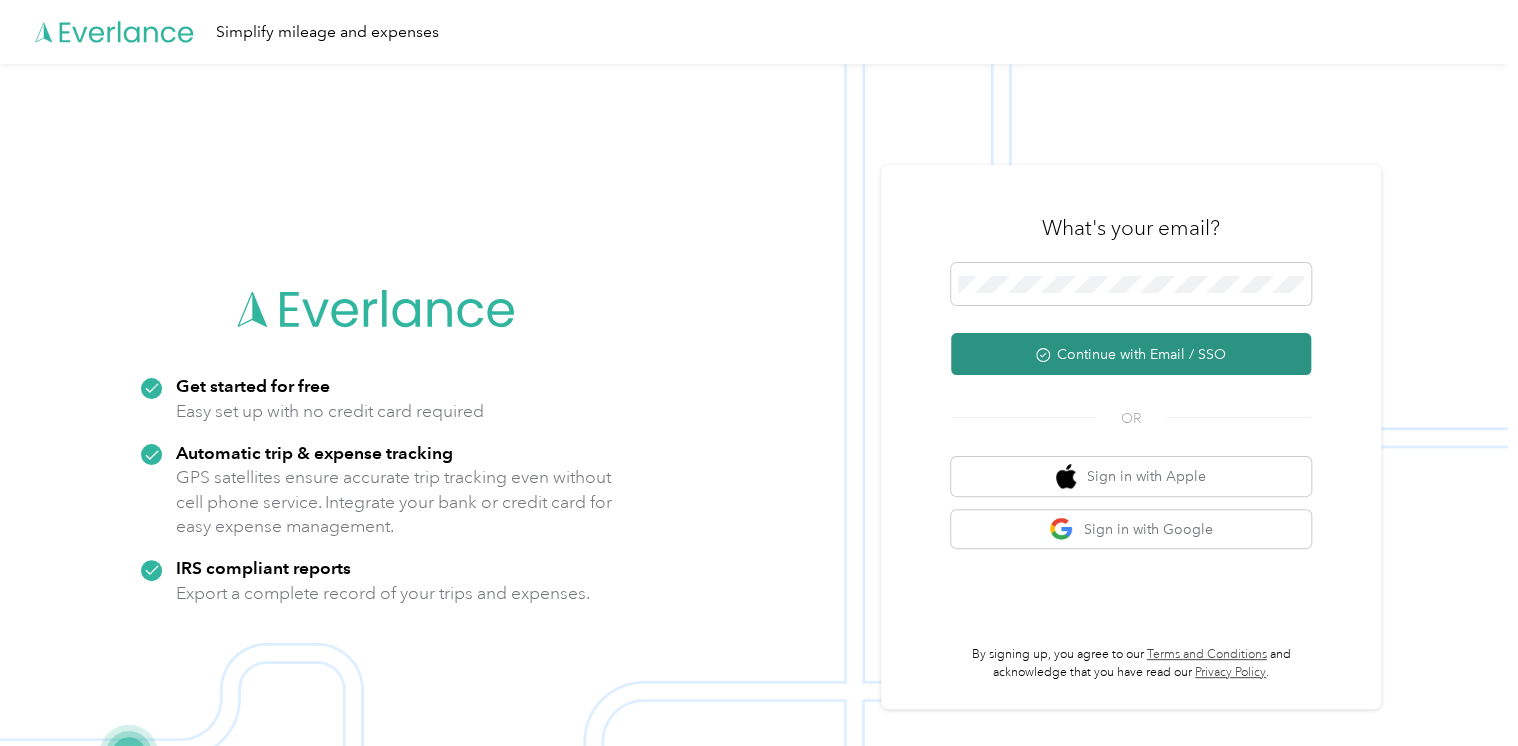 click on "Continue with Email / SSO" at bounding box center [1131, 354] 